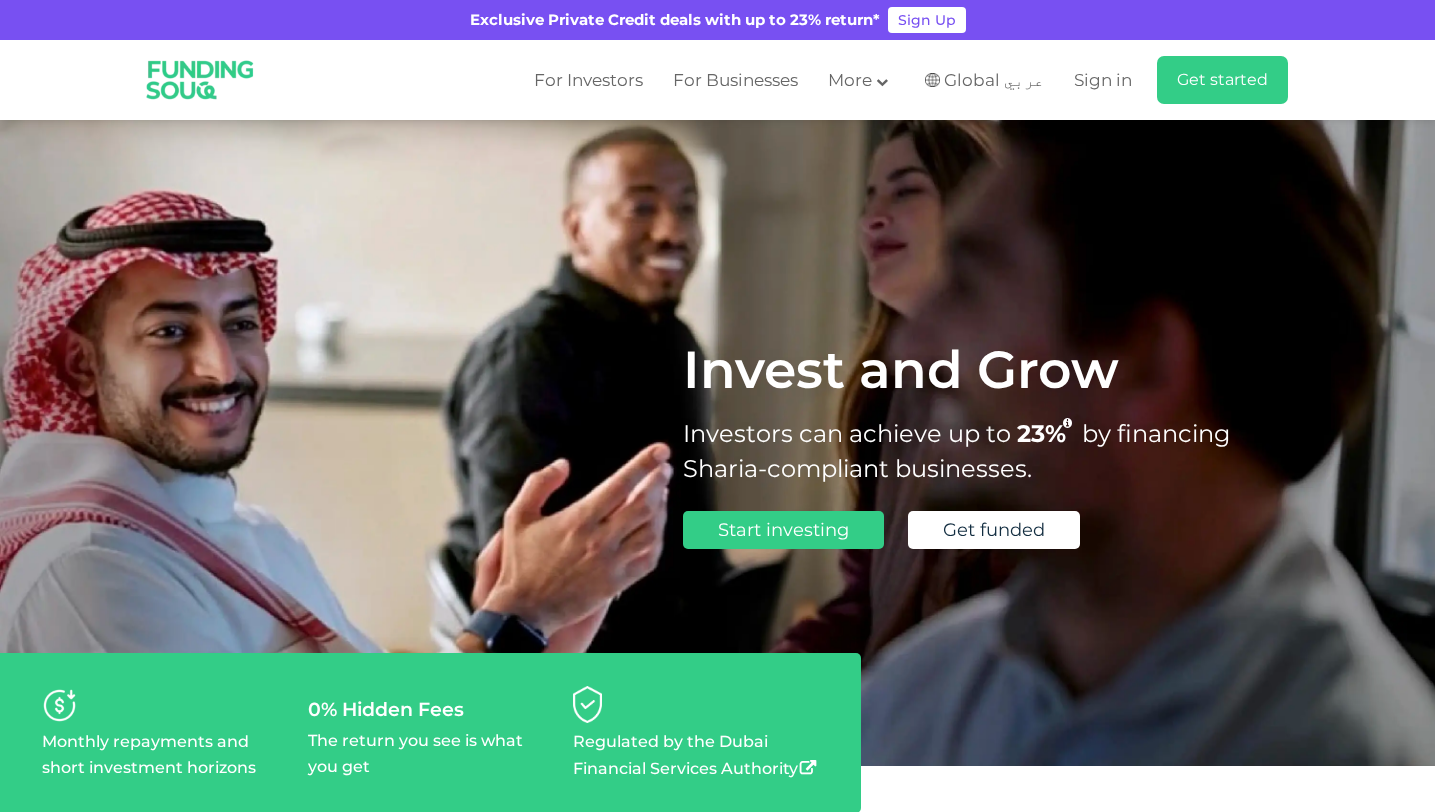 scroll, scrollTop: 0, scrollLeft: 0, axis: both 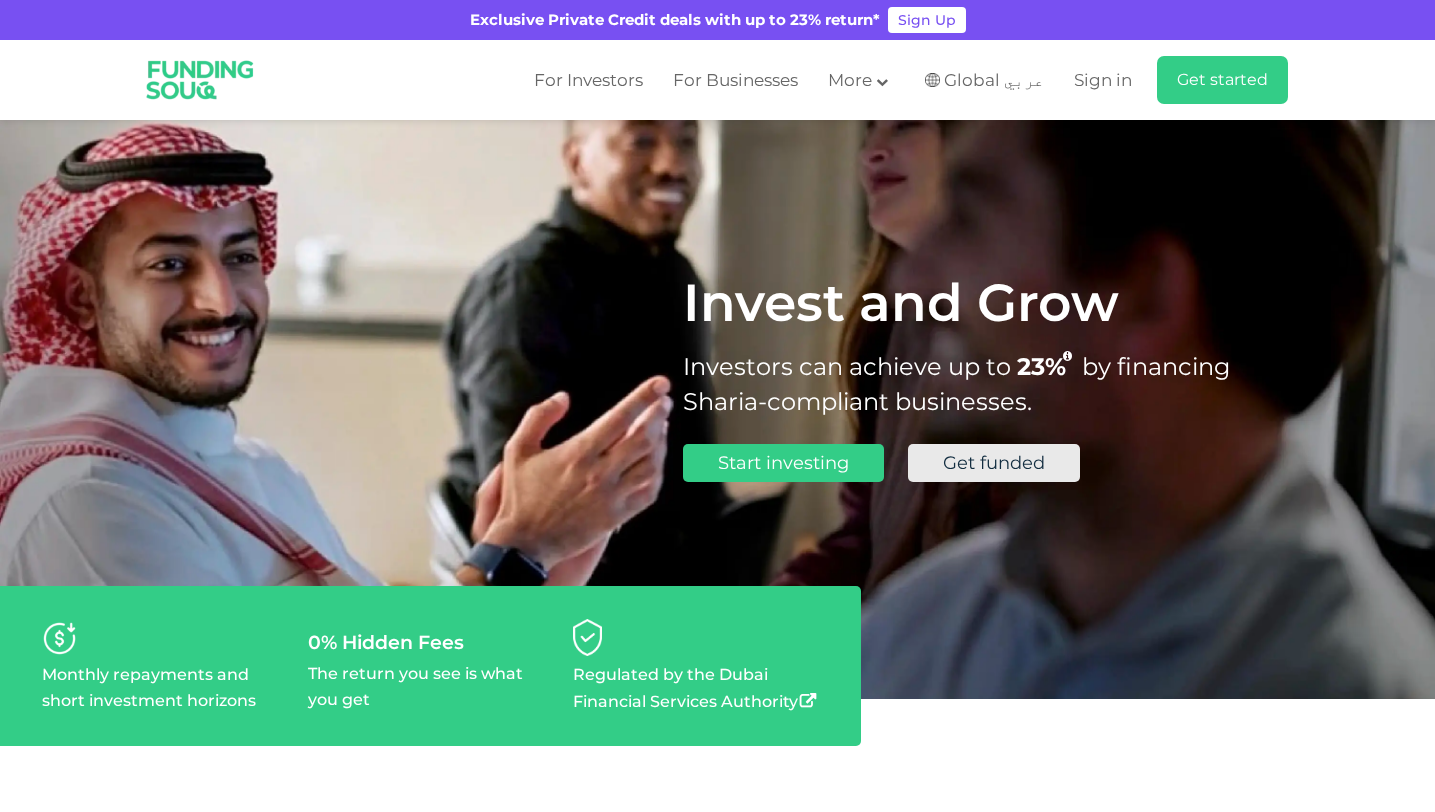 click on "Get funded" at bounding box center [994, 463] 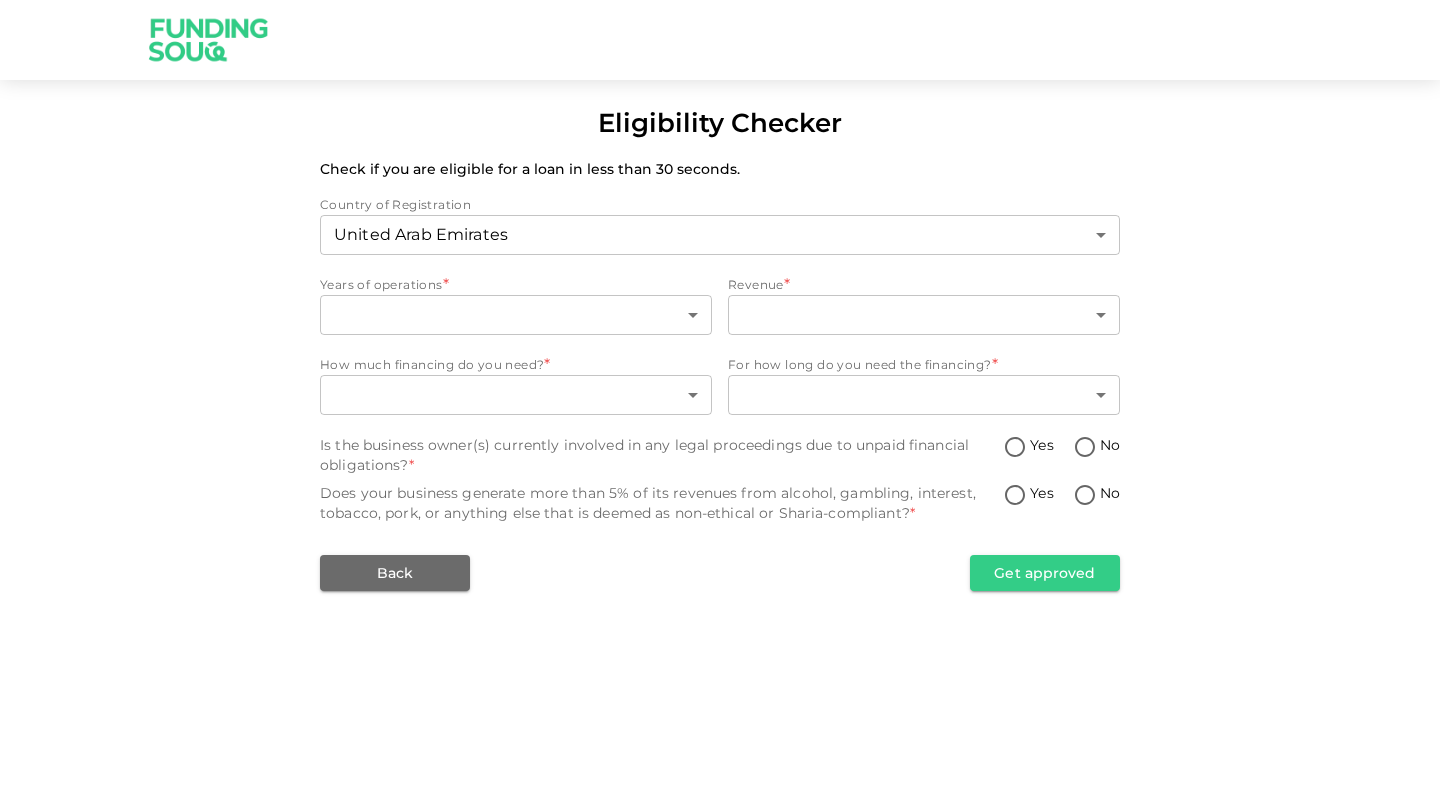 scroll, scrollTop: 0, scrollLeft: 0, axis: both 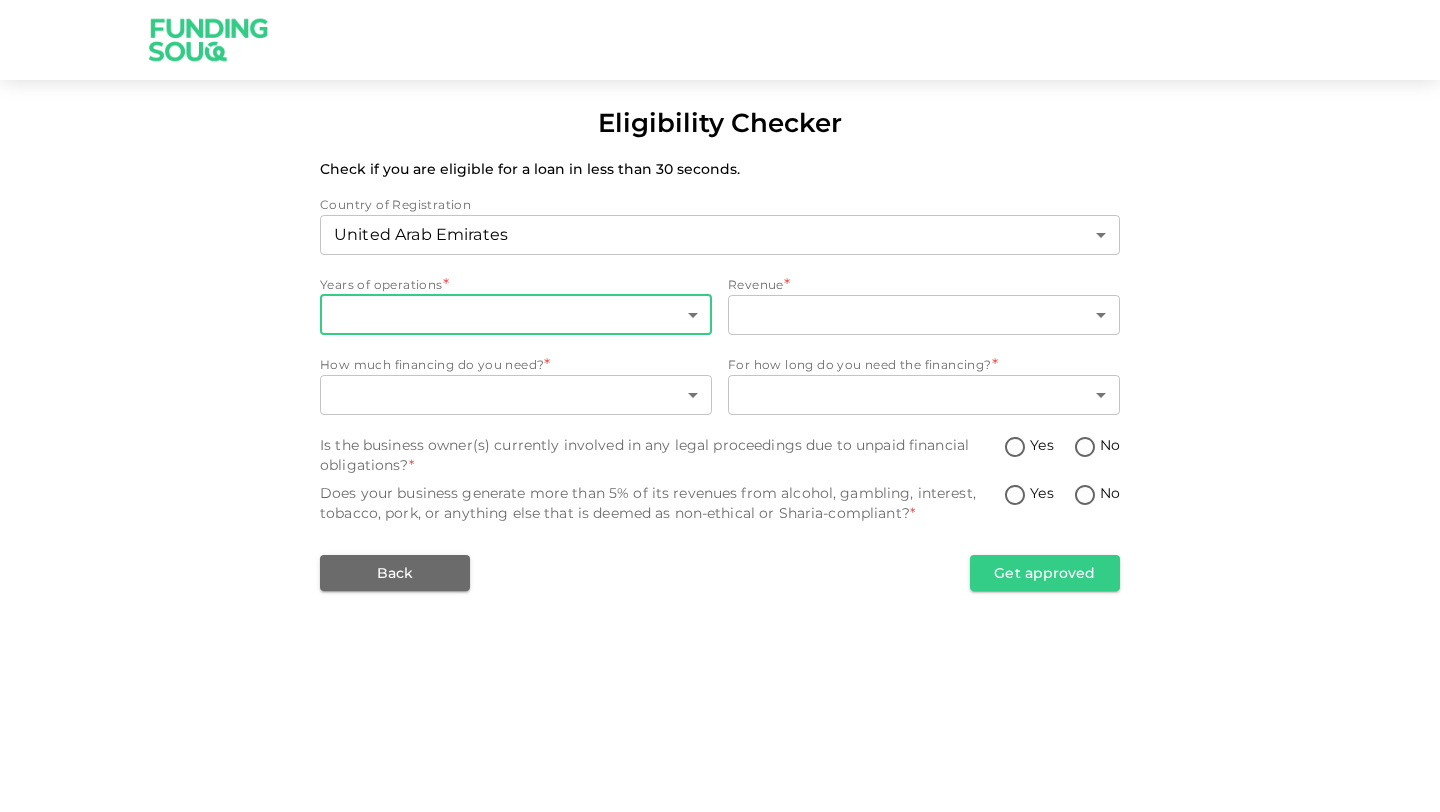 click on "Eligibility Checker Check if you are eligible for a loan in less than 30 seconds.   Country of Registration United Arab Emirates 1 ​   Years of operations * ​ ​   Revenue * ​ ​   How much financing do you need? * ​ ​   For how long do you need the financing? * ​ ​ Is the business owner(s) currently involved in any legal proceedings due to unpaid financial obligations? * Yes No Does your business generate more than 5% of its revenues from alcohol, gambling, interest, tobacco, pork, or anything else that is deemed as non-ethical or Sharia-compliant? * Yes No Back Get approved" at bounding box center [720, 406] 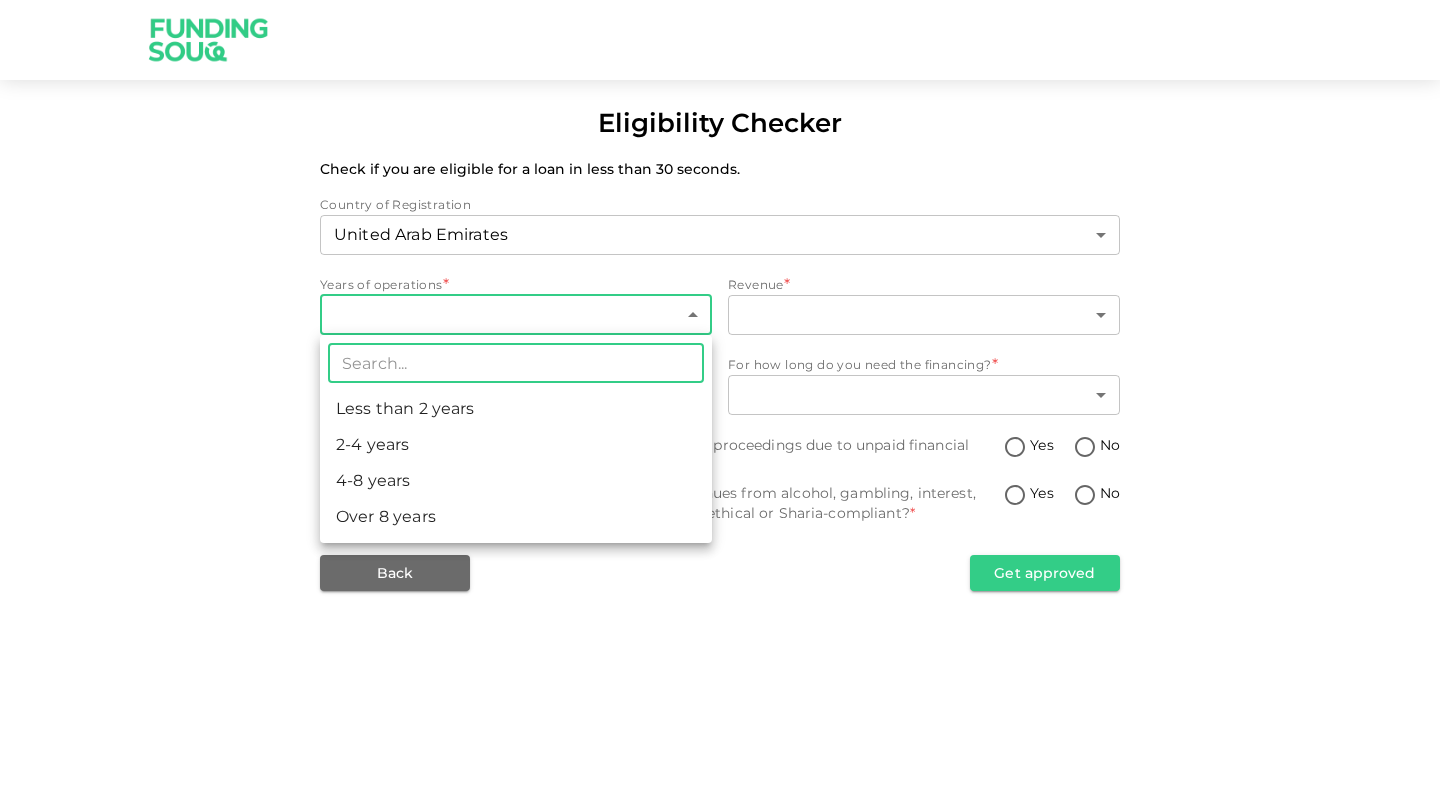 click on "Less than 2 years" at bounding box center (516, 409) 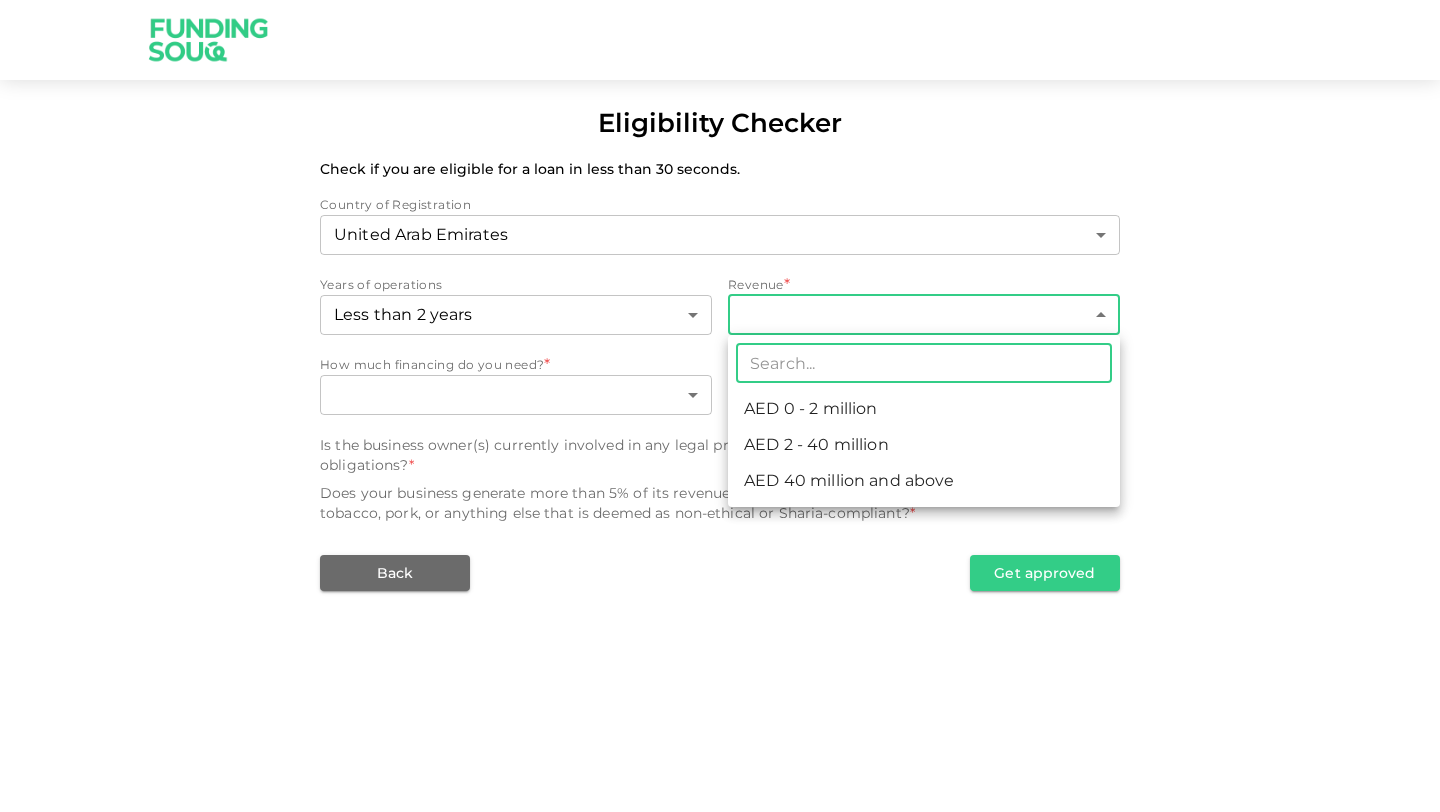 click on "Eligibility Checker Check if you are eligible for a loan in less than 30 seconds. Country of Registration [COUNTRY] 1 ​ Years of operations Less than 2 years 1 ​ Revenue * ​ ​ How much financing do you need? * ​ ​ For how long do you need the financing? * ​ ​ Is the business owner(s) currently involved in any legal proceedings due to unpaid financial obligations? * Yes No Does your business generate more than 5% of its revenues from alcohol, gambling, interest, tobacco, pork, or anything else that is deemed as non-ethical or Sharia-compliant? * Yes No Back Get approved
​ AED 0 - 2 million AED 2 - 40 million AED 40 million and above" at bounding box center (720, 406) 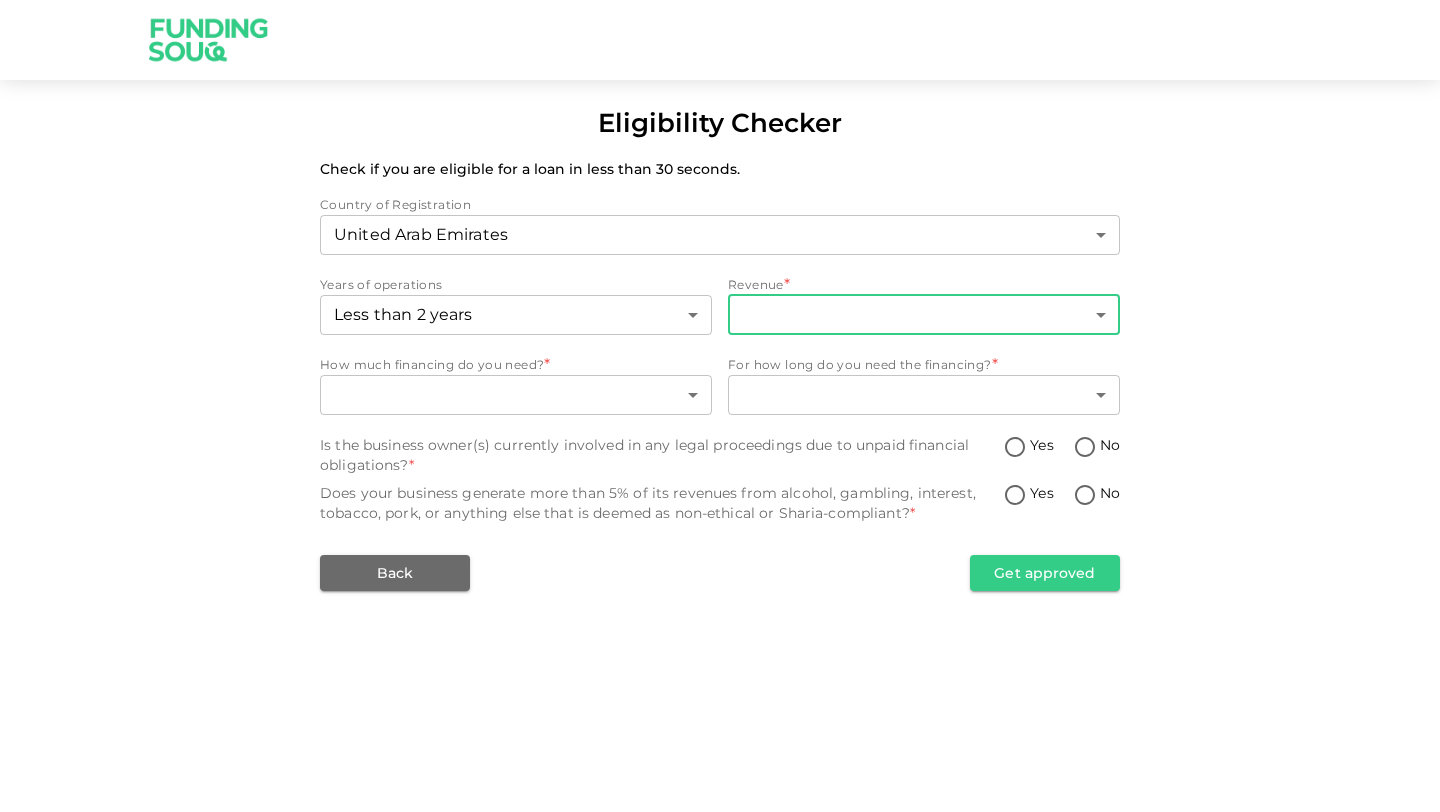 click on "Back Get approved" at bounding box center [720, 573] 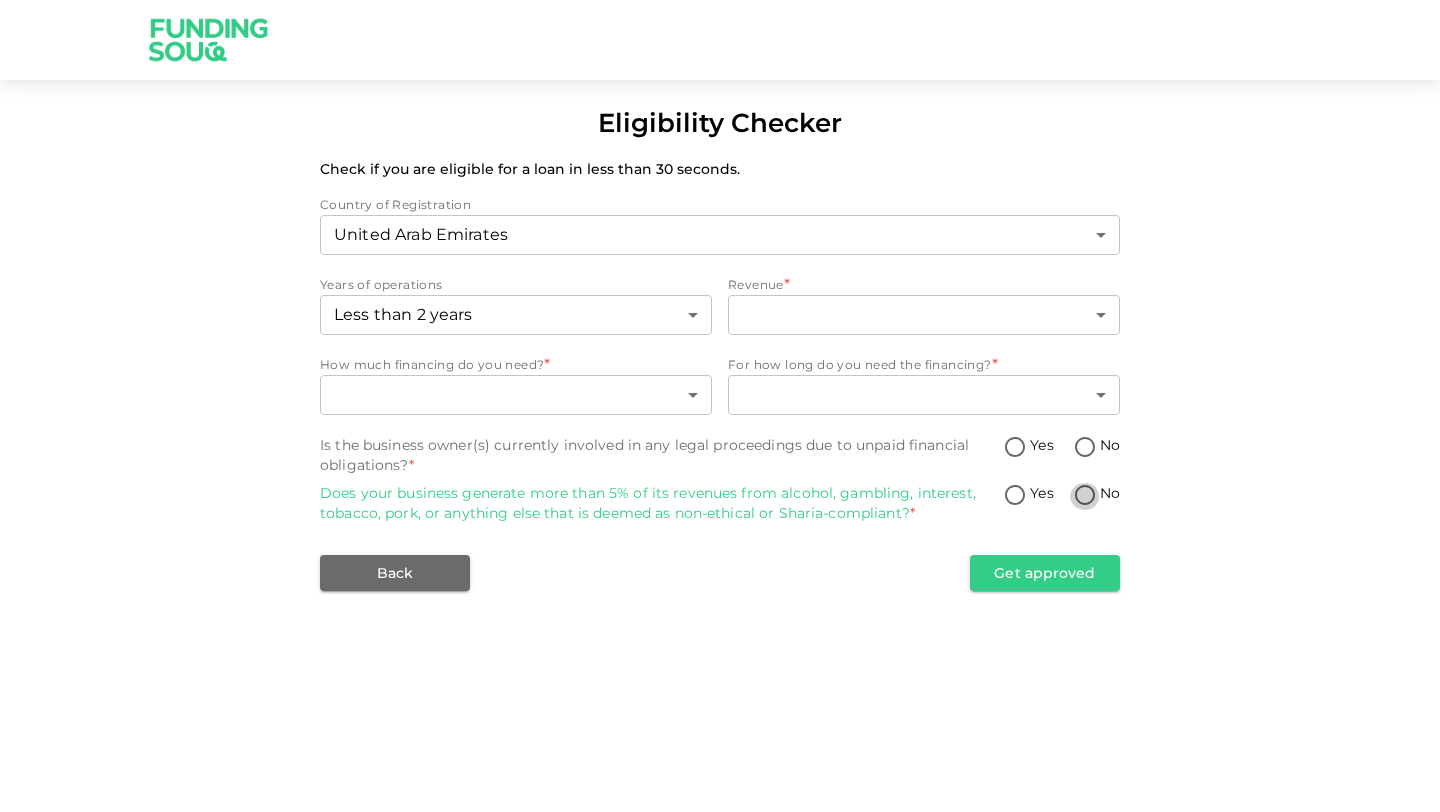click on "No" at bounding box center [1085, 496] 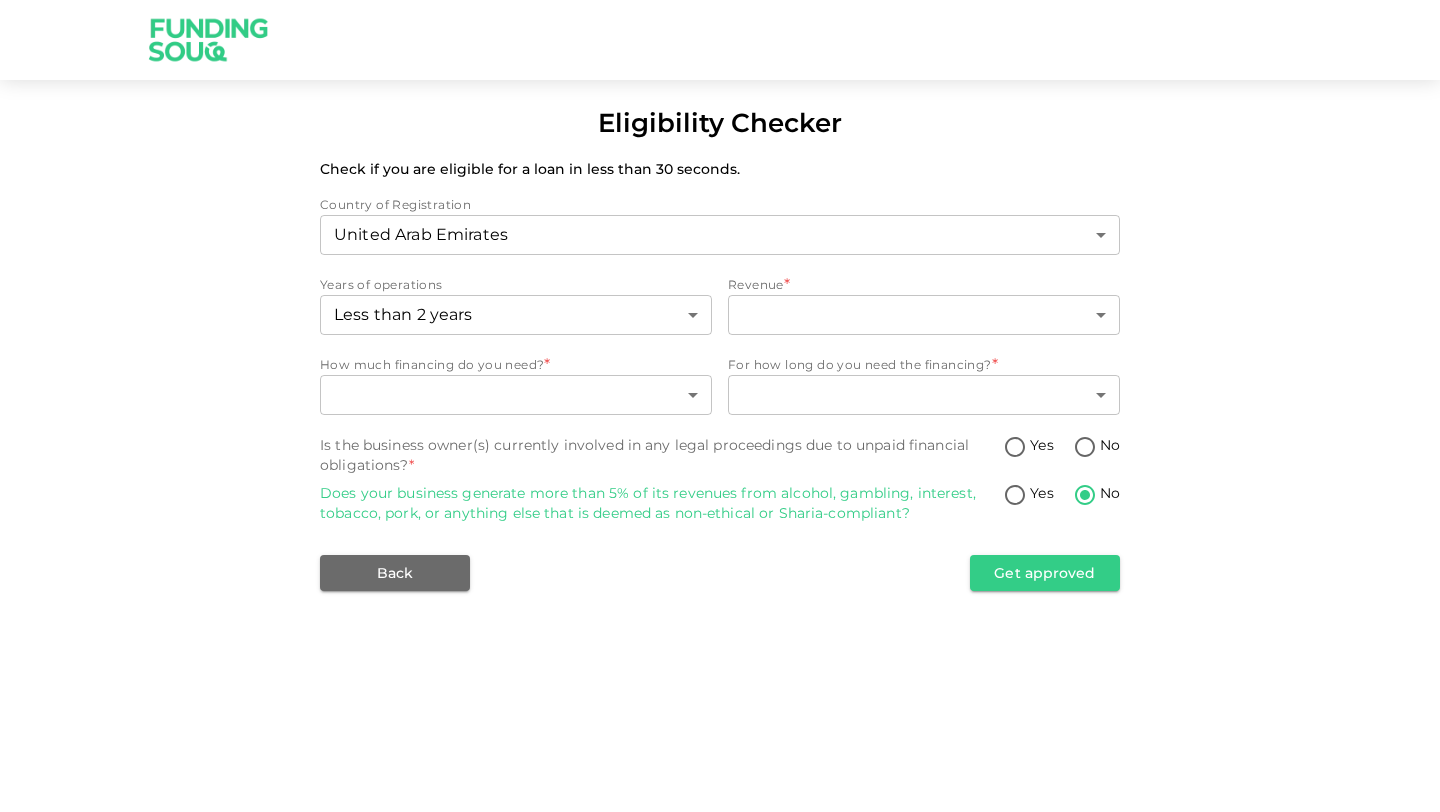 click on "No" at bounding box center (1085, 448) 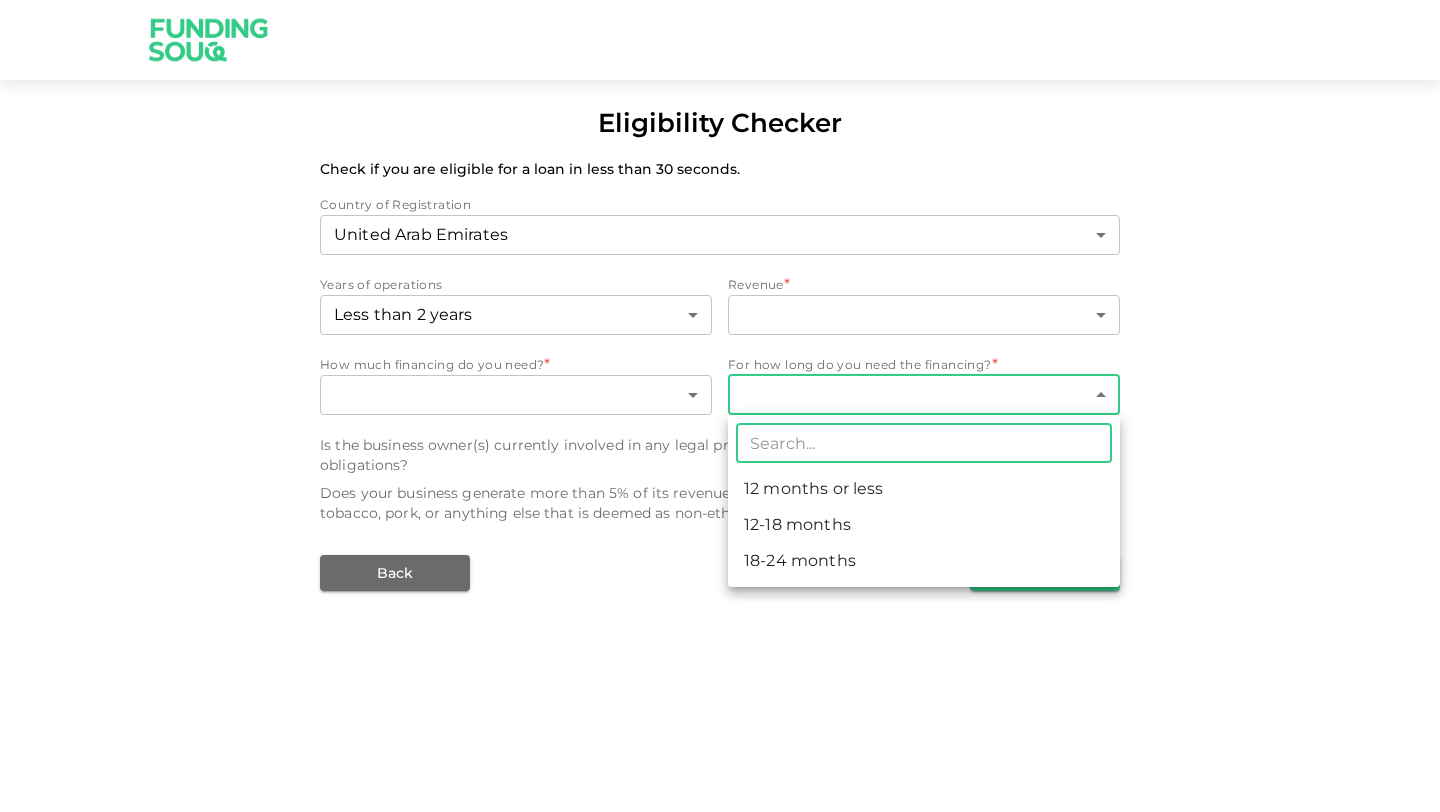 click on "Eligibility Checker Check if you are eligible for a loan in less than 30 seconds.   Country of Registration United Arab Emirates 1 ​   Years of operations Less than 2 years 1 ​   Revenue * ​ ​   How much financing do you need? * ​ ​   For how long do you need the financing? * ​ ​ Is the business owner(s) currently involved in any legal proceedings due to unpaid financial obligations? Yes No Does your business generate more than 5% of its revenues from alcohol, gambling, interest, tobacco, pork, or anything else that is deemed as non-ethical or Sharia-compliant? Yes No Back Get approved
​ 12 months or less  12-18 months 18-24 months" at bounding box center (720, 406) 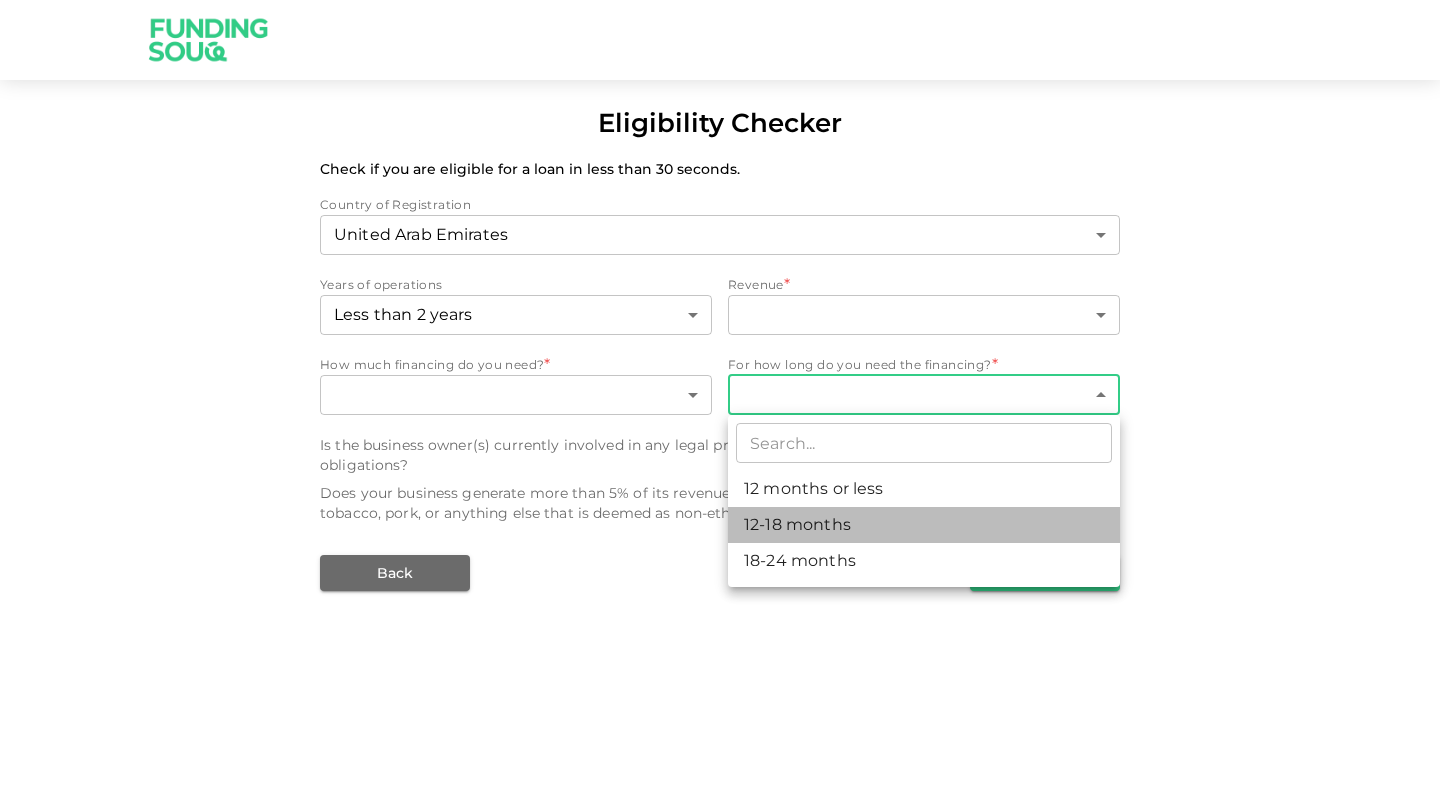 click on "12-18 months" at bounding box center [924, 525] 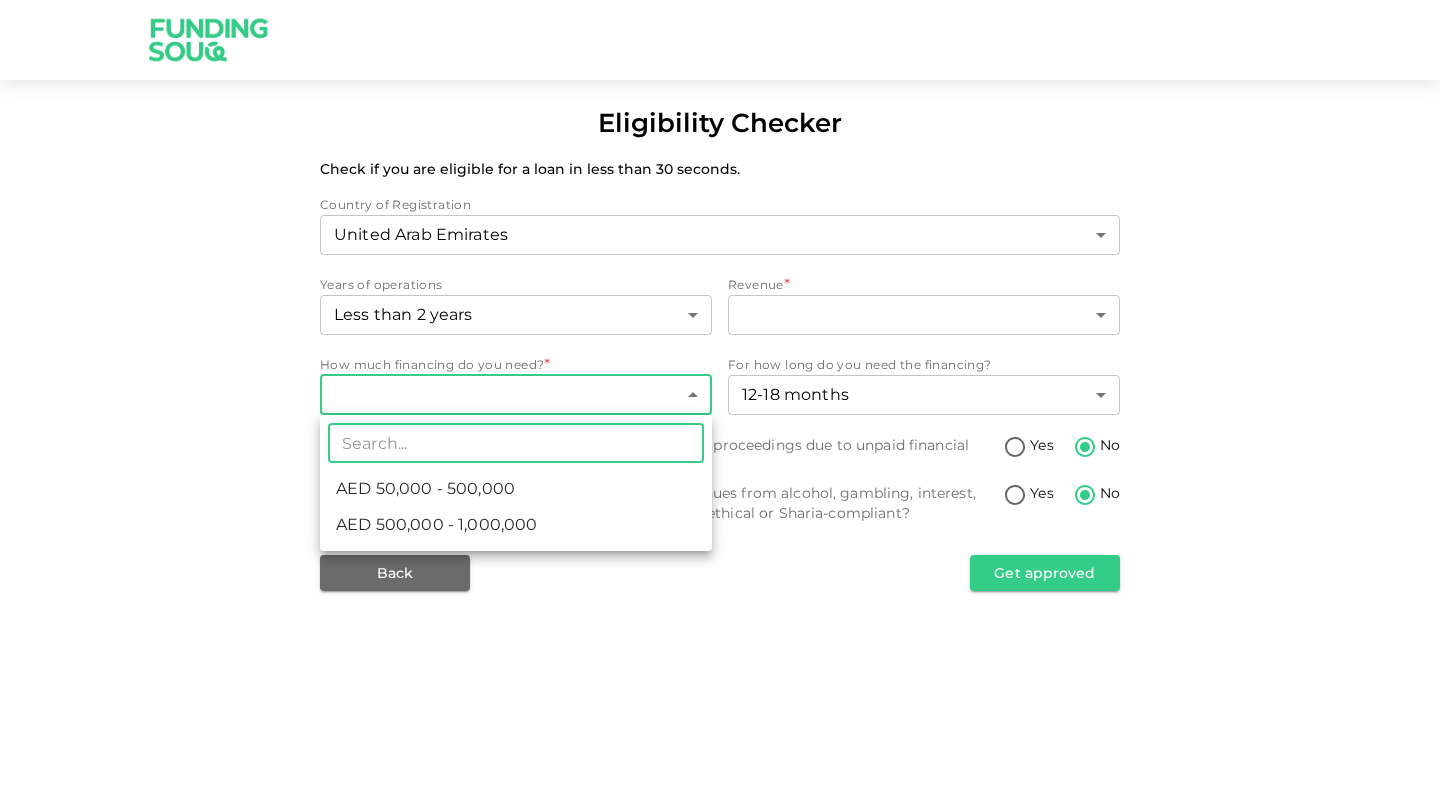 click on "Eligibility Checker Check if you are eligible for a loan in less than 30 seconds.   Country of Registration United Arab Emirates 1 ​   Years of operations Less than 2 years 1 ​   Revenue * ​ ​   How much financing do you need? * ​ ​   For how long do you need the financing? 12-18 months 2 ​ Is the business owner(s) currently involved in any legal proceedings due to unpaid financial obligations? Yes No Does your business generate more than 5% of its revenues from alcohol, gambling, interest, tobacco, pork, or anything else that is deemed as non-ethical or Sharia-compliant? Yes No Back Get approved
​ AED 50,000 - 500,000 AED 500,000 - 1,000,000" at bounding box center (720, 406) 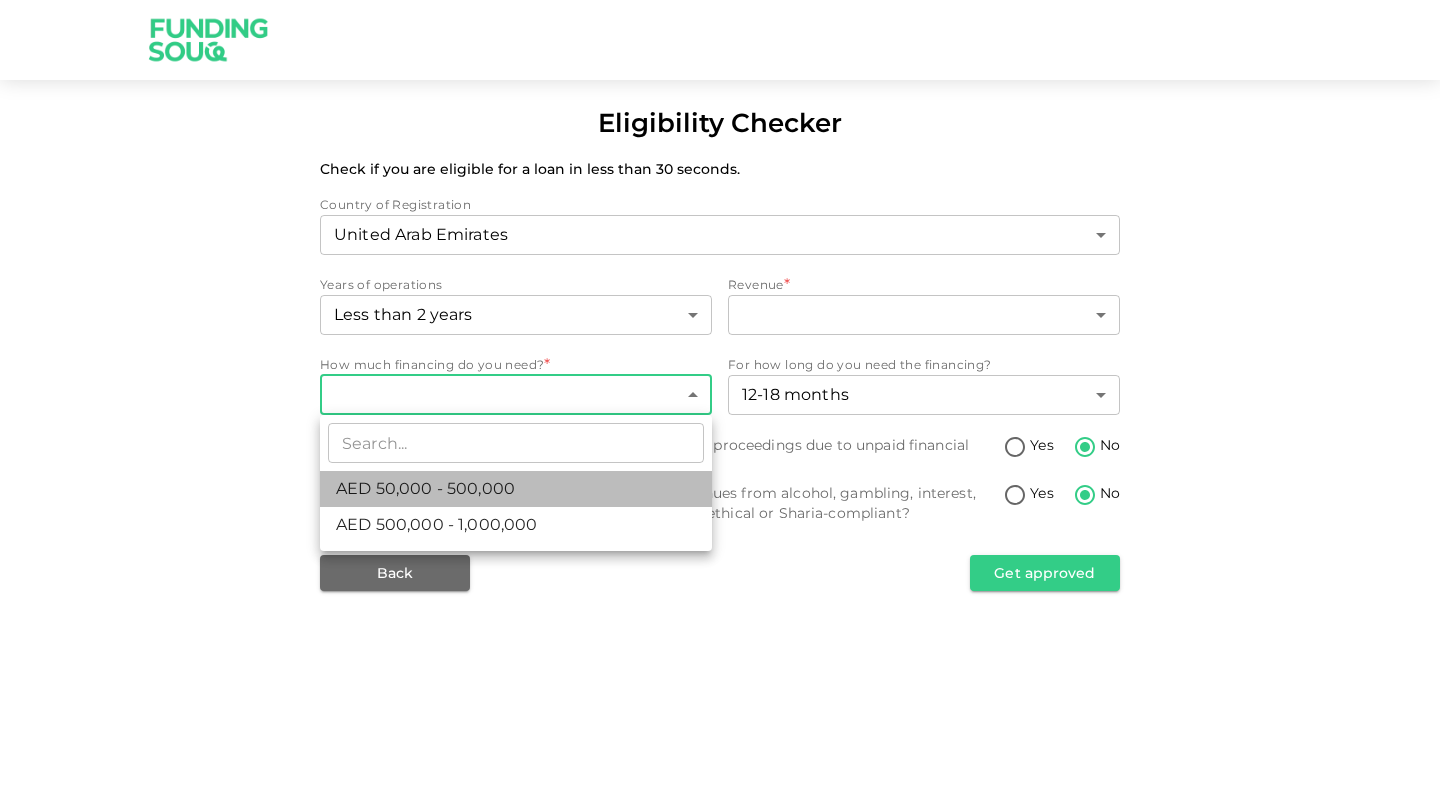 click on "AED 50,000 - 500,000" at bounding box center [516, 489] 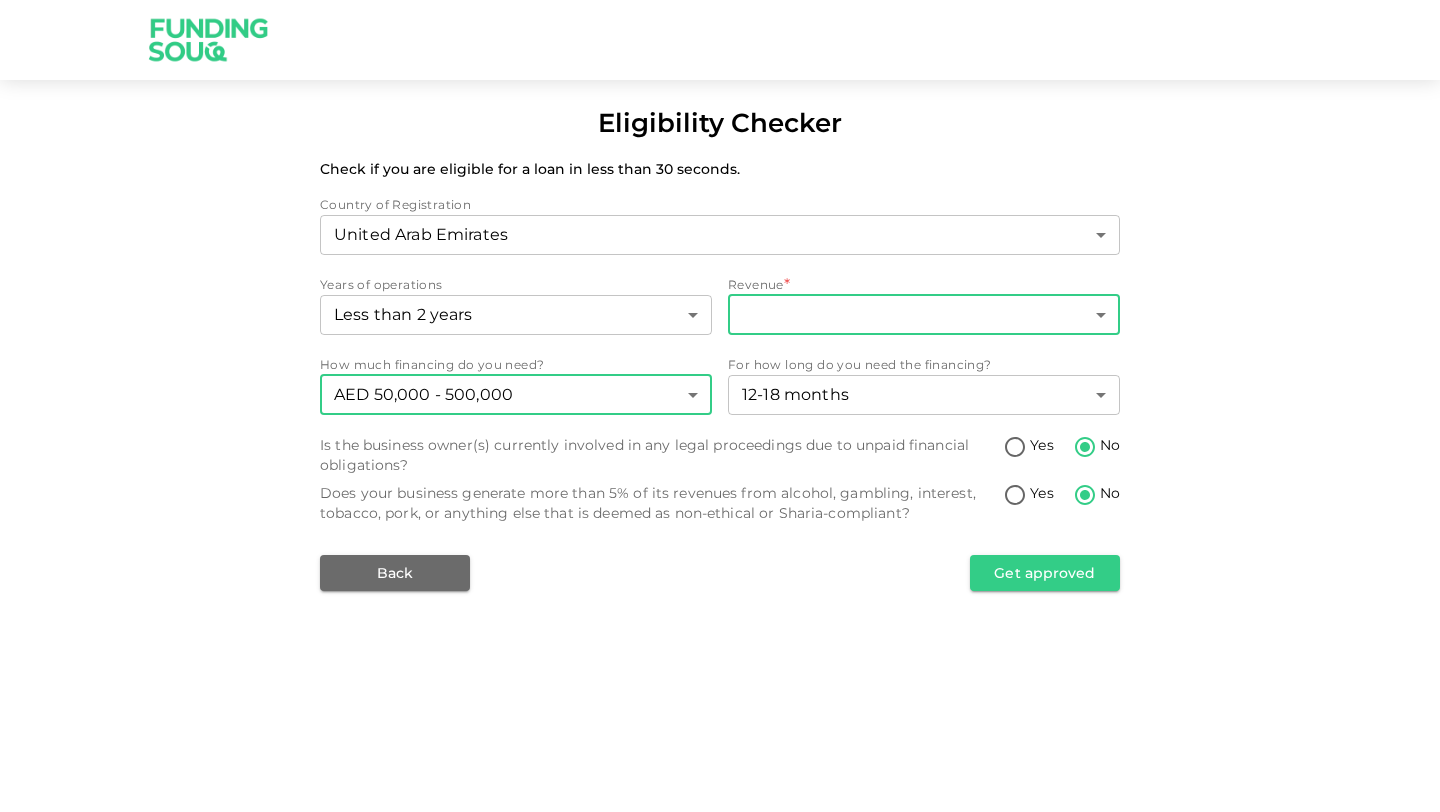 click on "Eligibility Checker Check if you are eligible for a loan in less than 30 seconds.   Country of Registration United Arab Emirates 1 ​   Years of operations Less than 2 years 1 ​   Revenue * ​ ​   How much financing do you need? AED 50,000 - 500,000 1 ​   For how long do you need the financing? 12-18 months 2 ​ Is the business owner(s) currently involved in any legal proceedings due to unpaid financial obligations? Yes No Does your business generate more than 5% of its revenues from alcohol, gambling, interest, tobacco, pork, or anything else that is deemed as non-ethical or Sharia-compliant? Yes No Back Get approved" at bounding box center (720, 406) 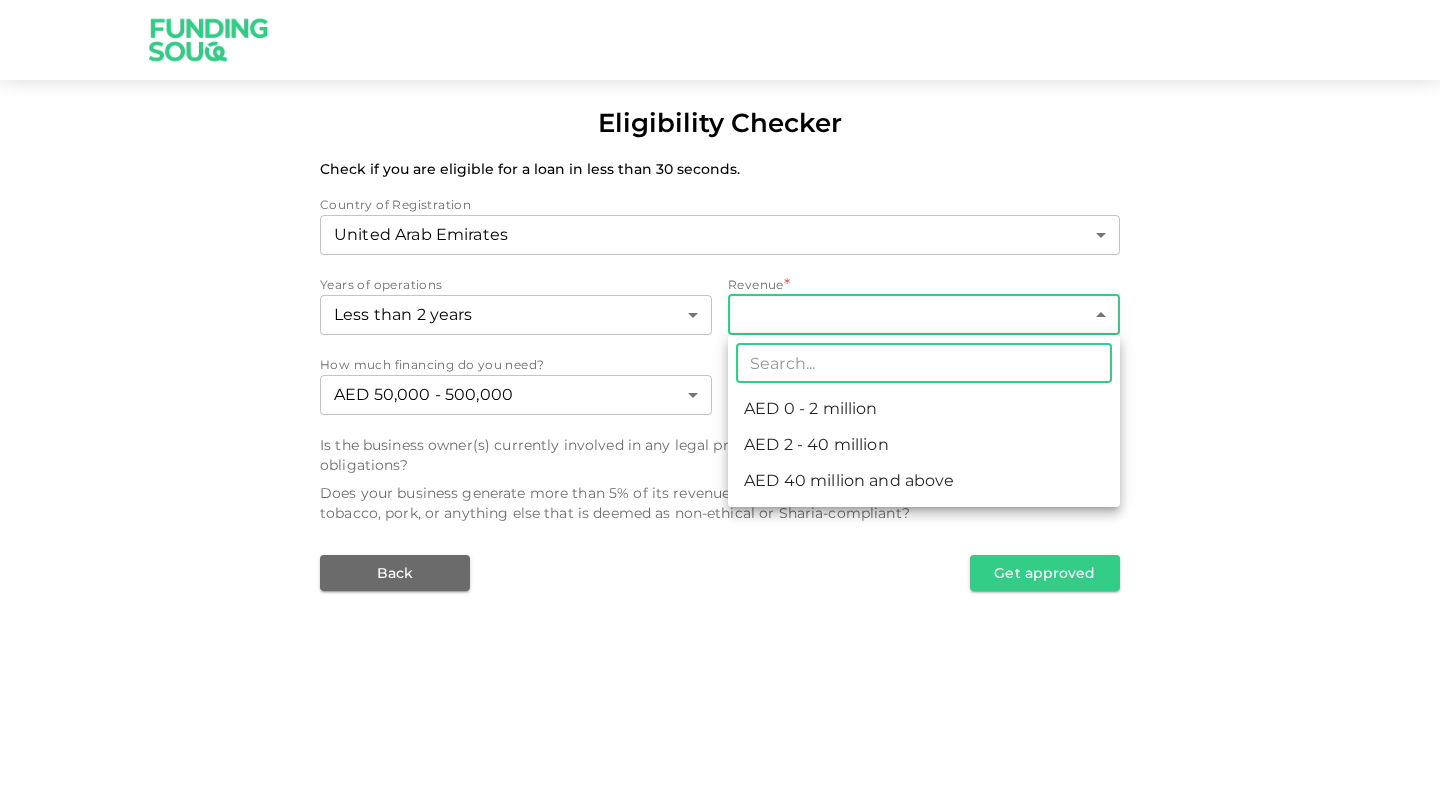 click on "AED 0 - 2 million" at bounding box center (924, 409) 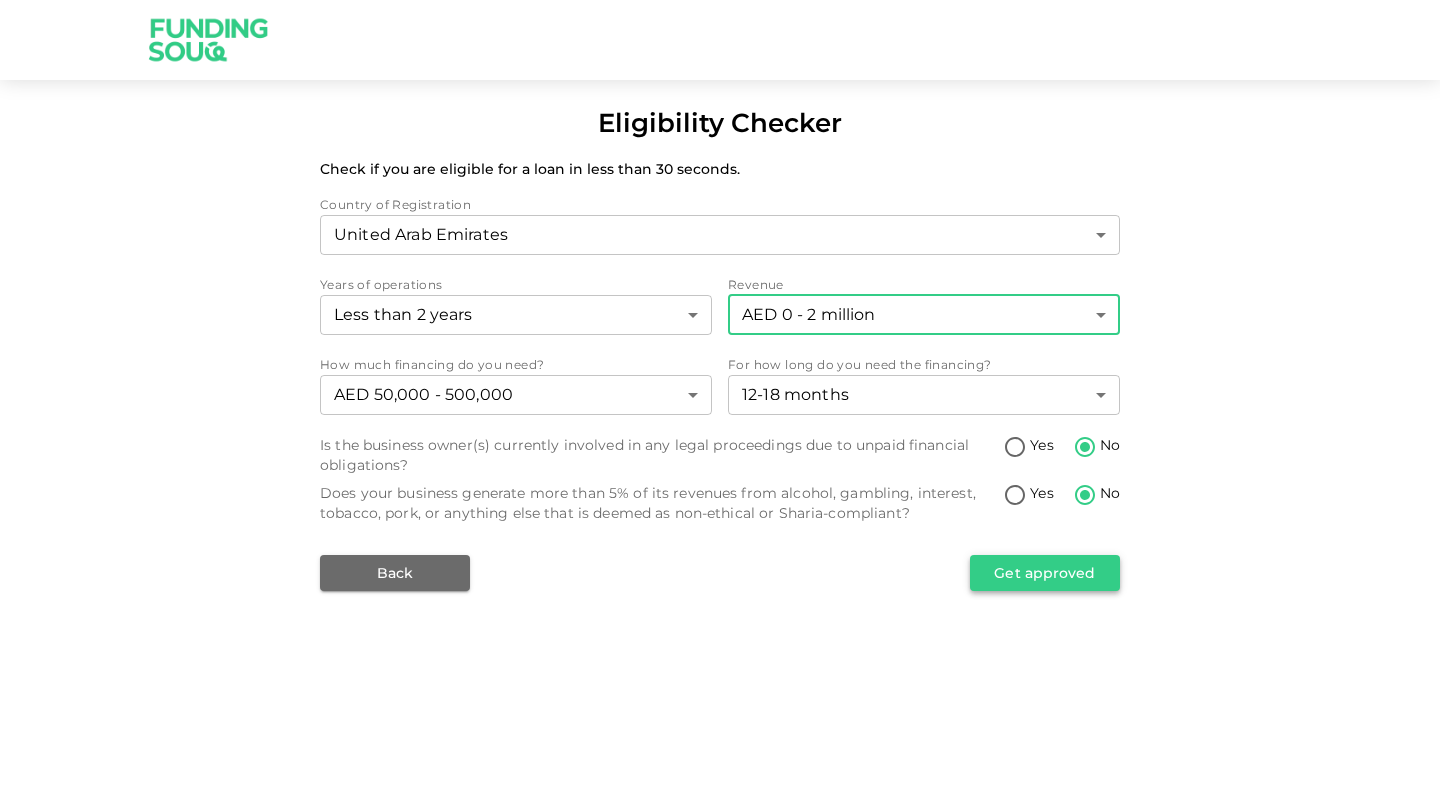 click on "Get approved" at bounding box center [1045, 573] 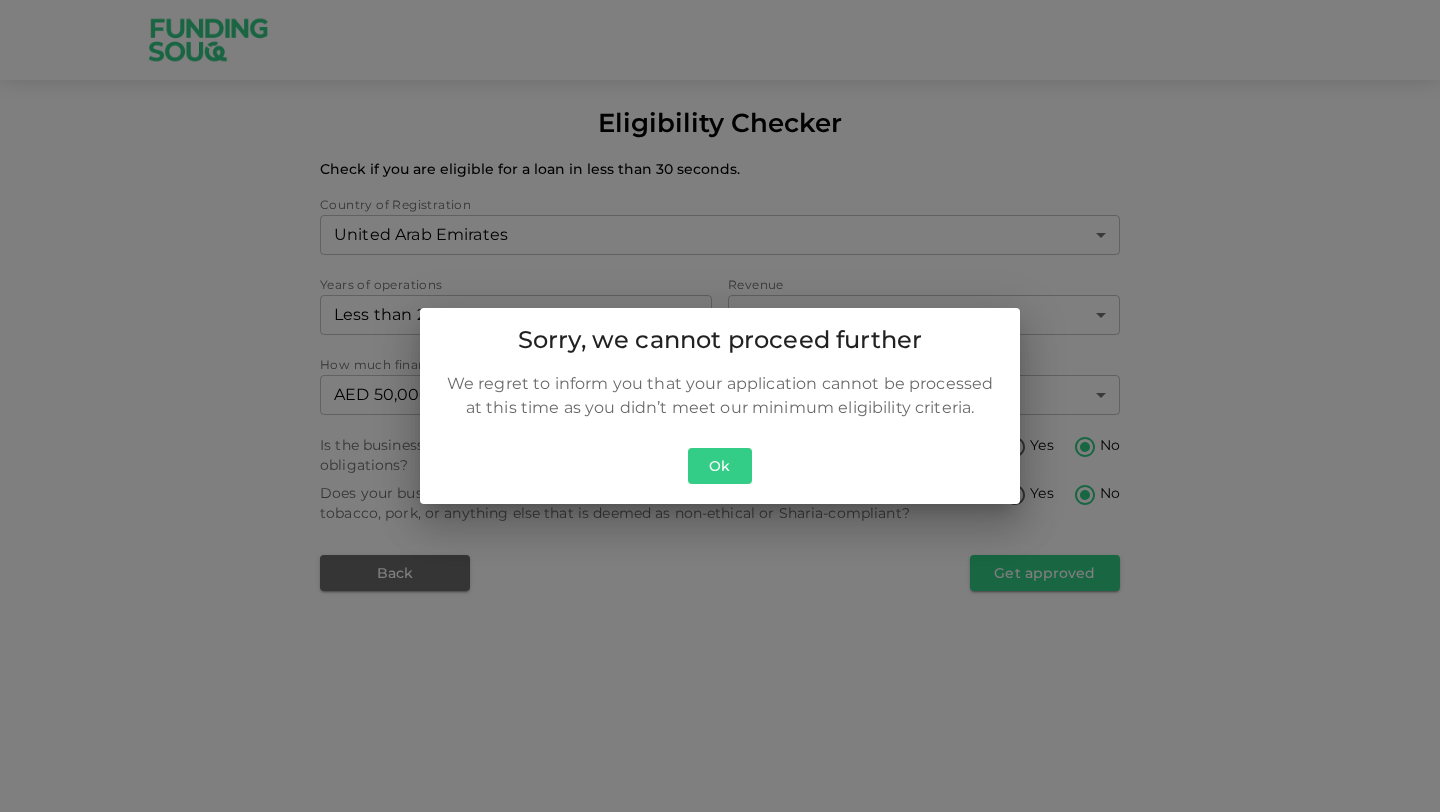 click on "Ok" at bounding box center (720, 466) 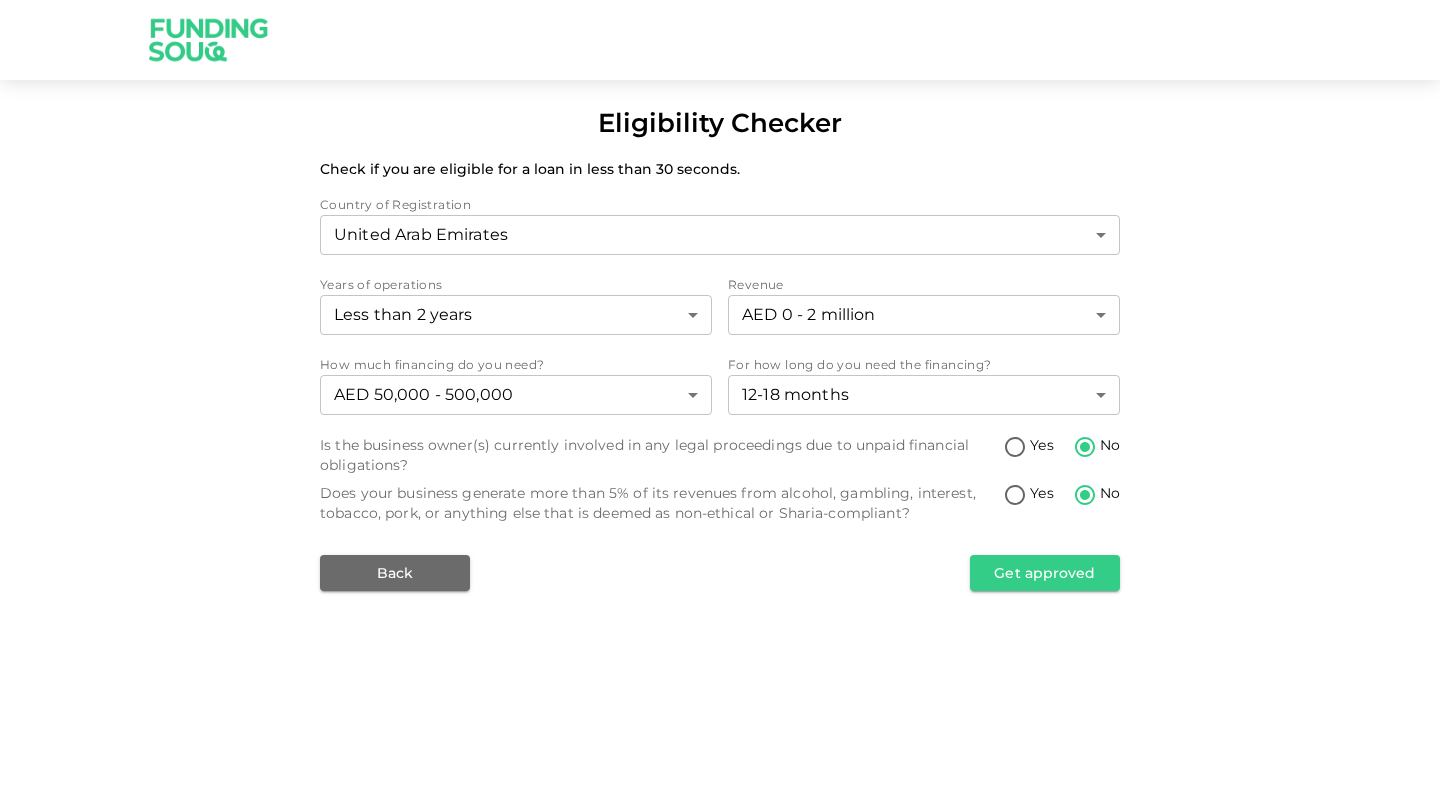 click at bounding box center [209, 39] 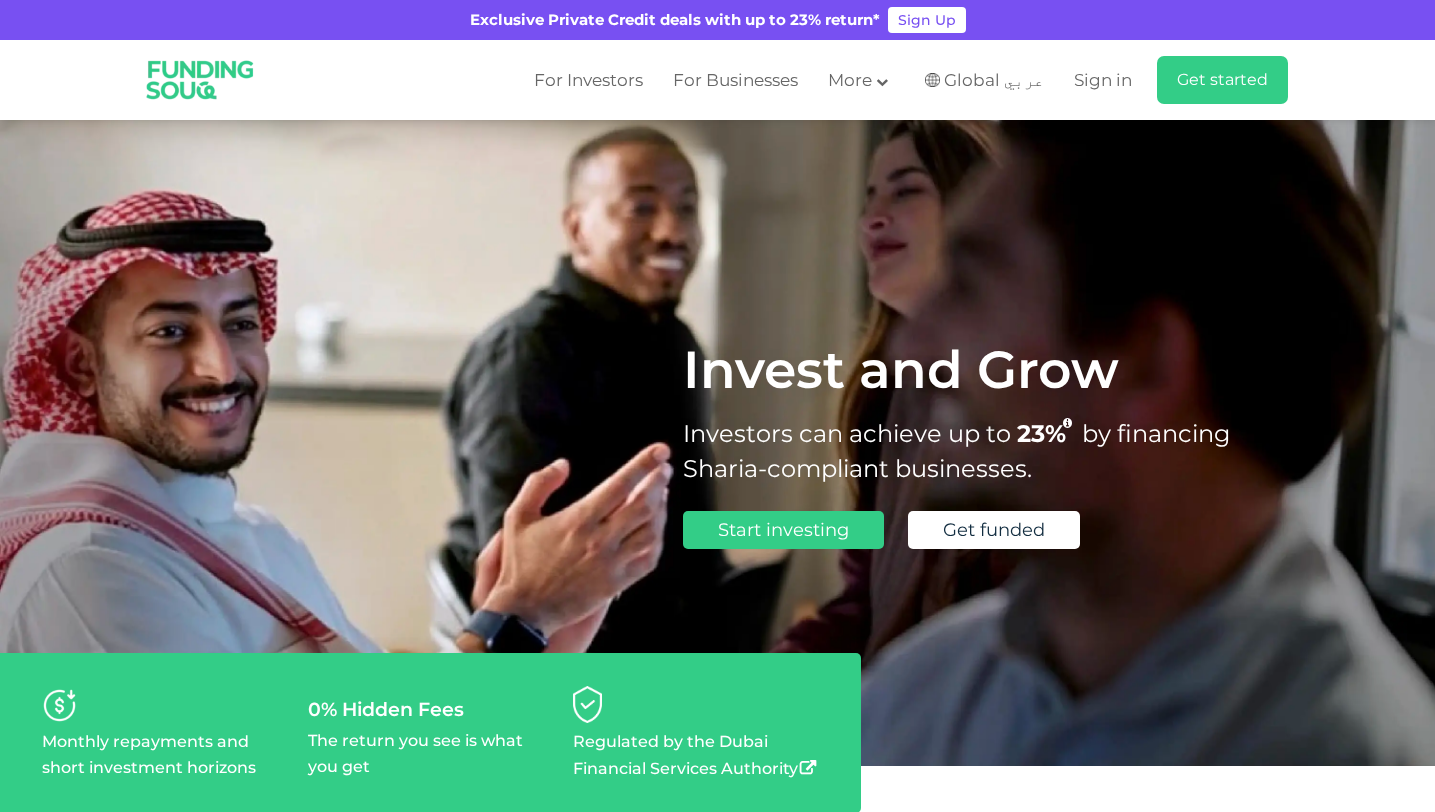 scroll, scrollTop: 0, scrollLeft: 0, axis: both 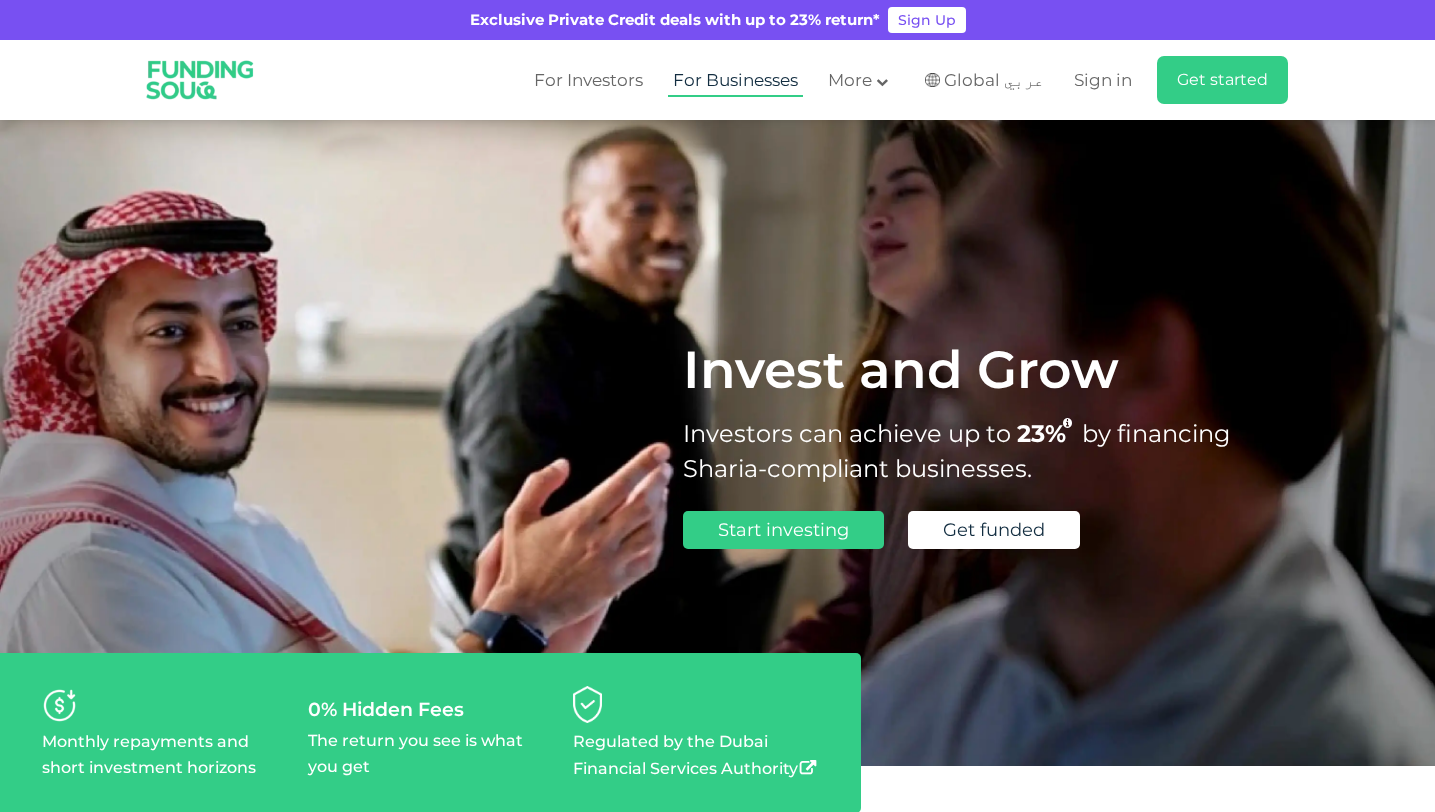 click on "For Businesses" at bounding box center [735, 80] 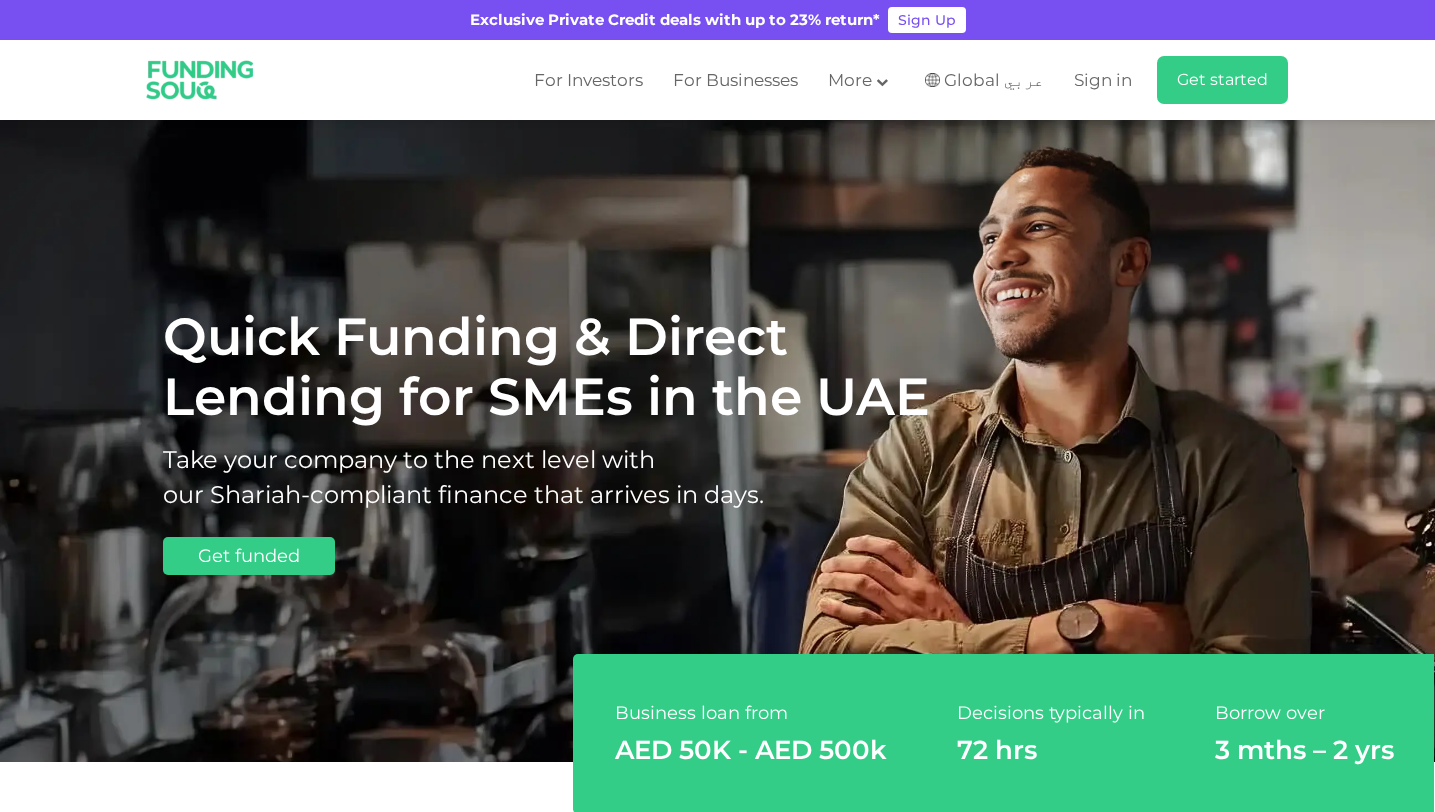 scroll, scrollTop: 0, scrollLeft: 0, axis: both 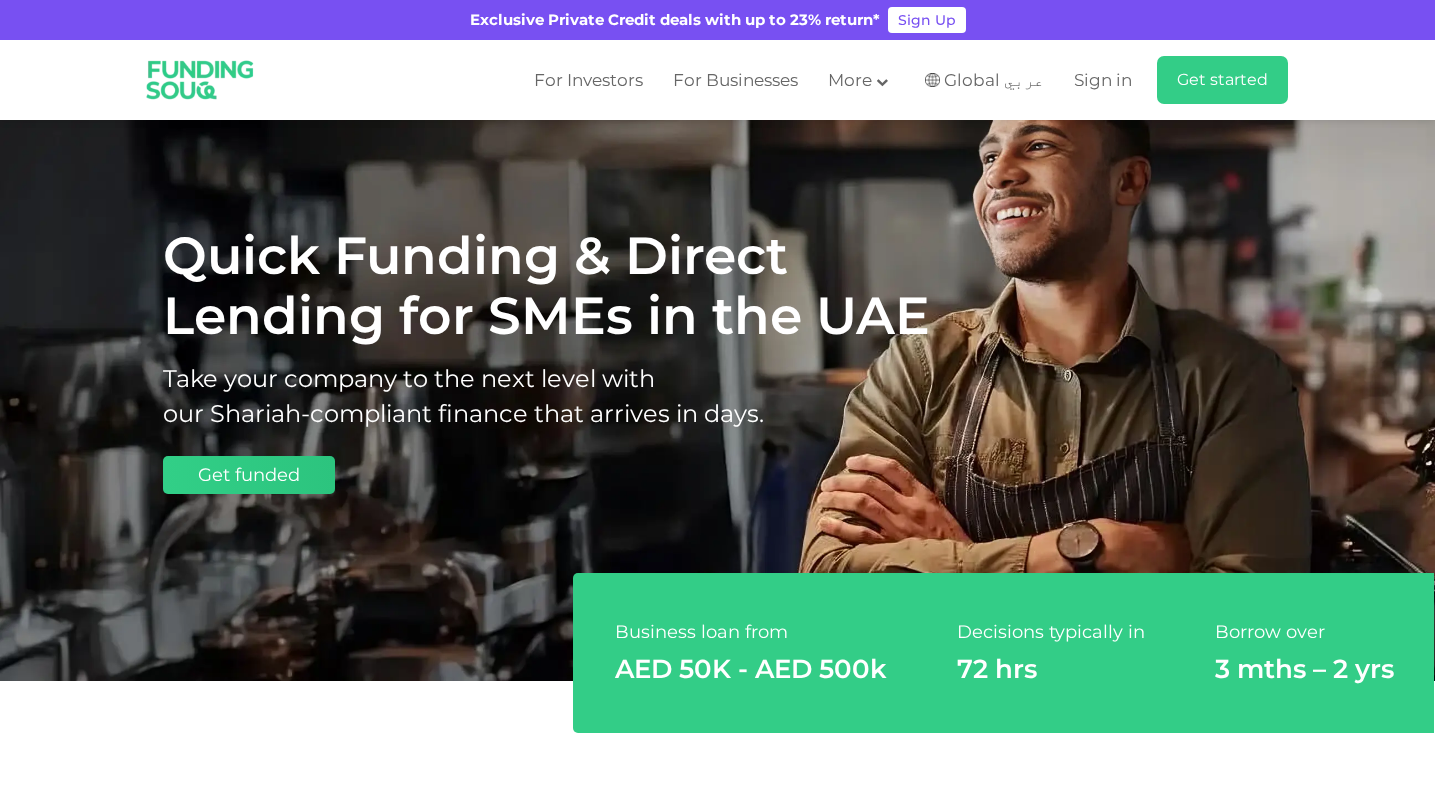 click on "Get funded" at bounding box center [249, 475] 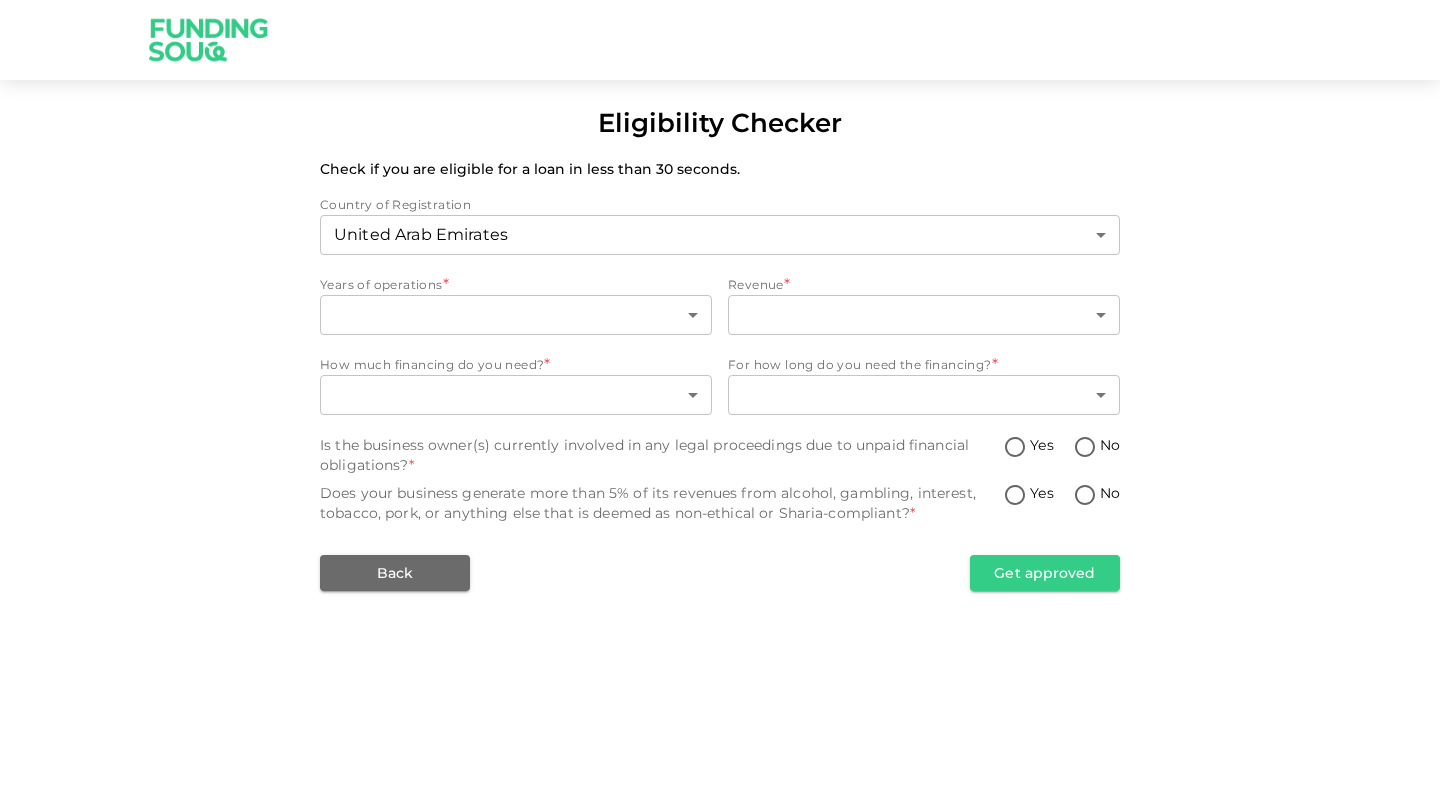 scroll, scrollTop: 0, scrollLeft: 0, axis: both 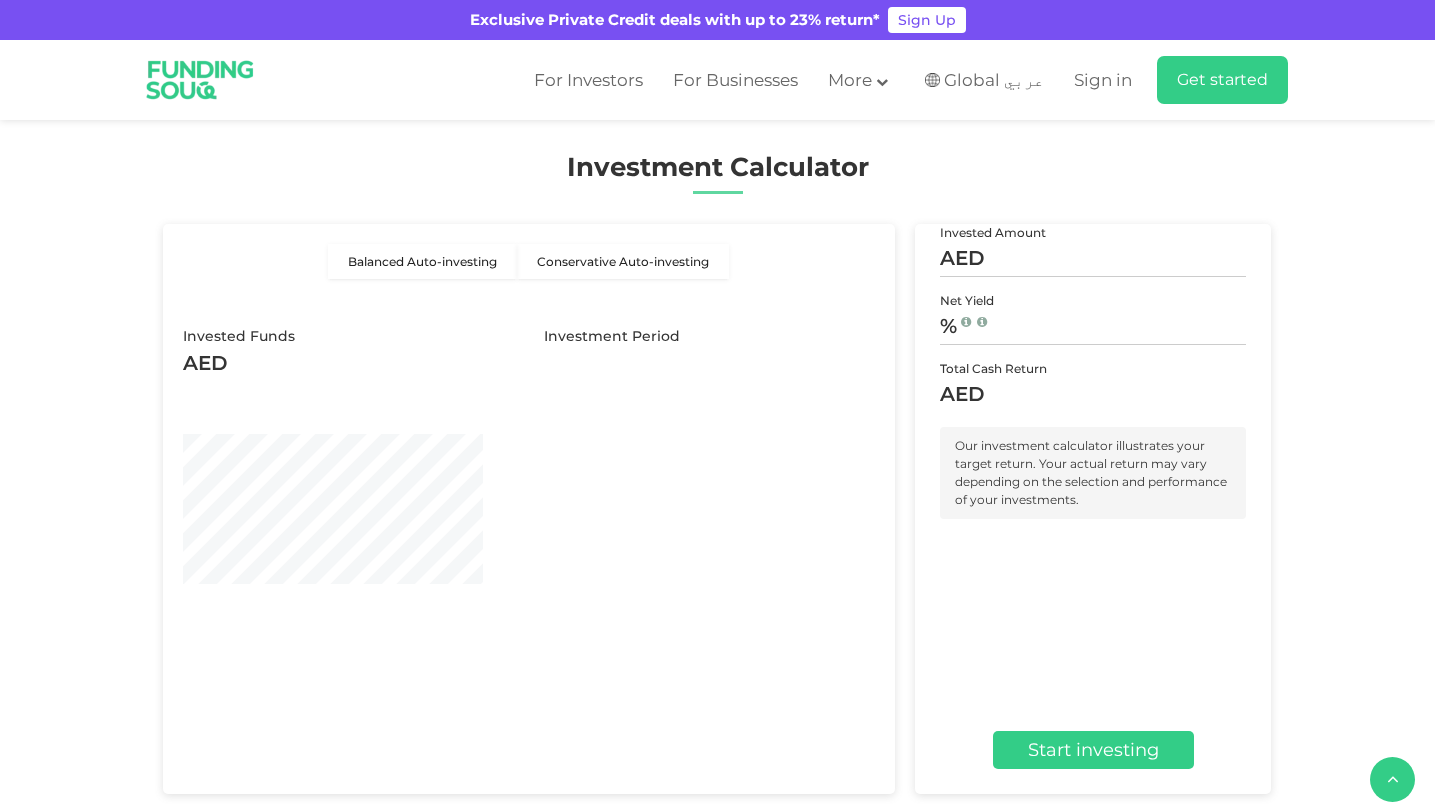 type 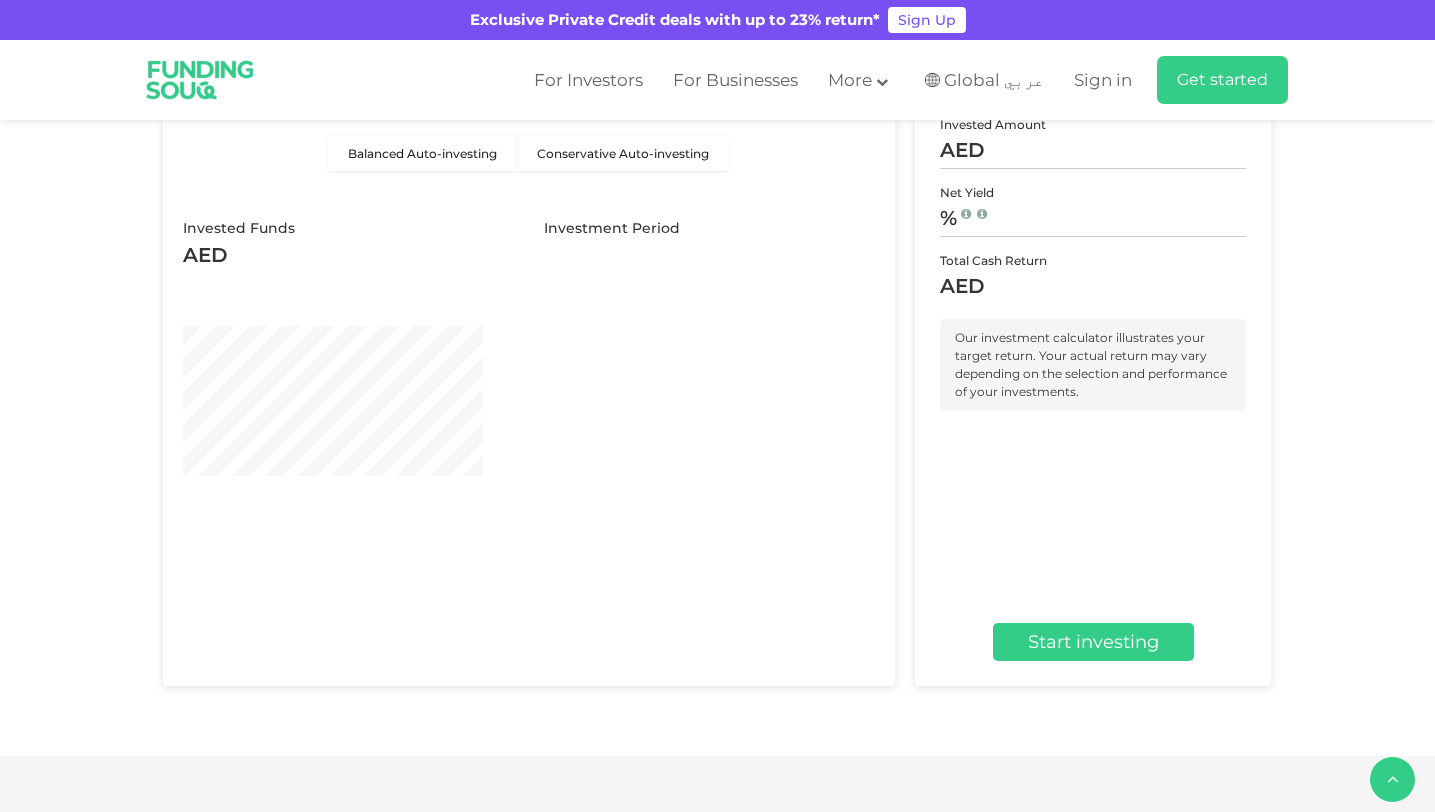 type on "4" 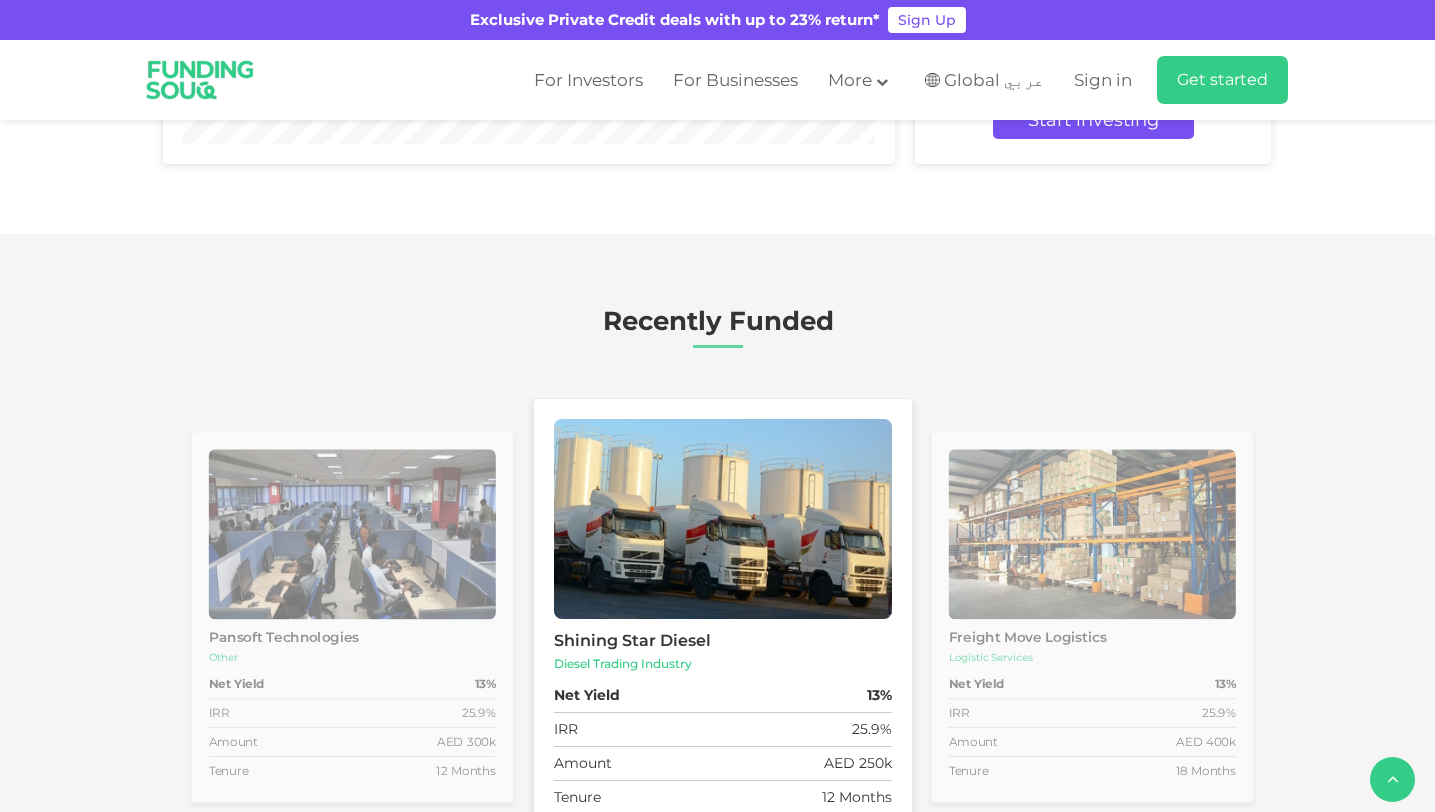 scroll, scrollTop: 2630, scrollLeft: 0, axis: vertical 